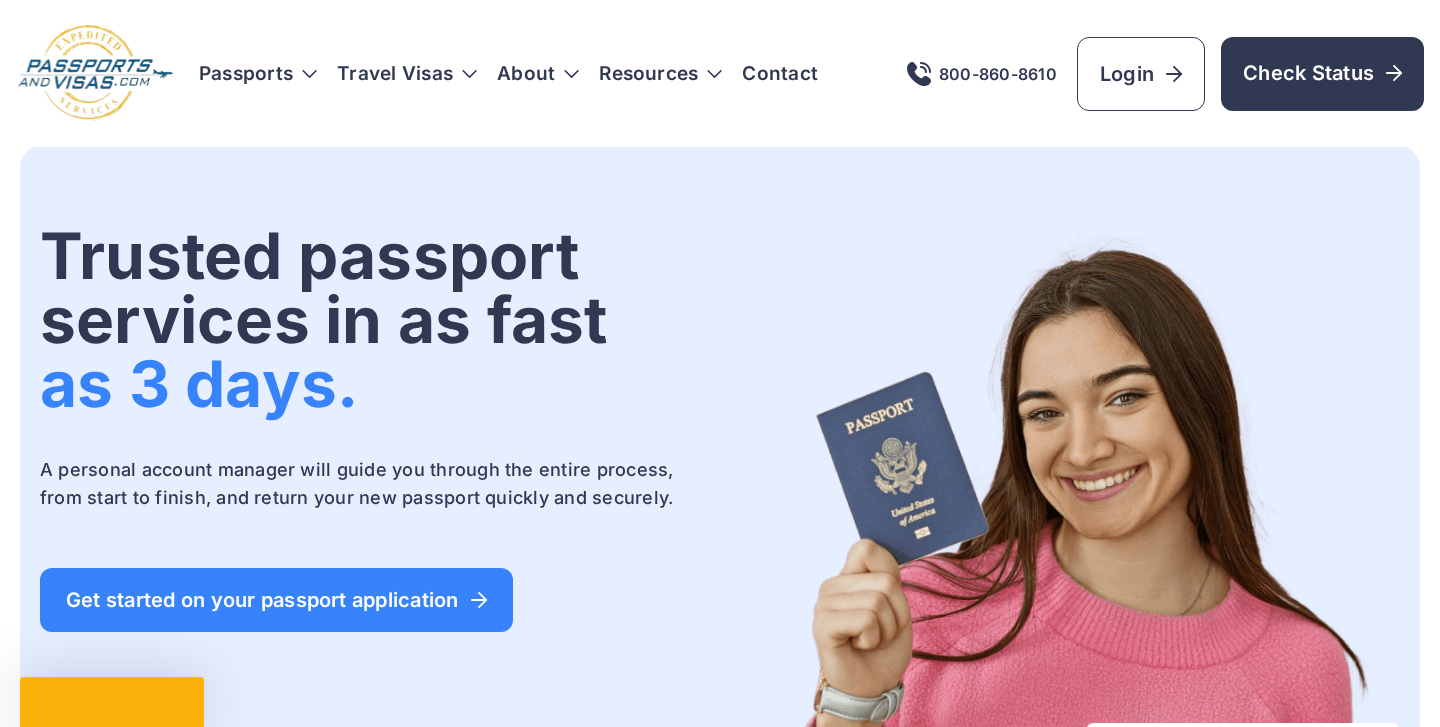 scroll, scrollTop: 0, scrollLeft: 0, axis: both 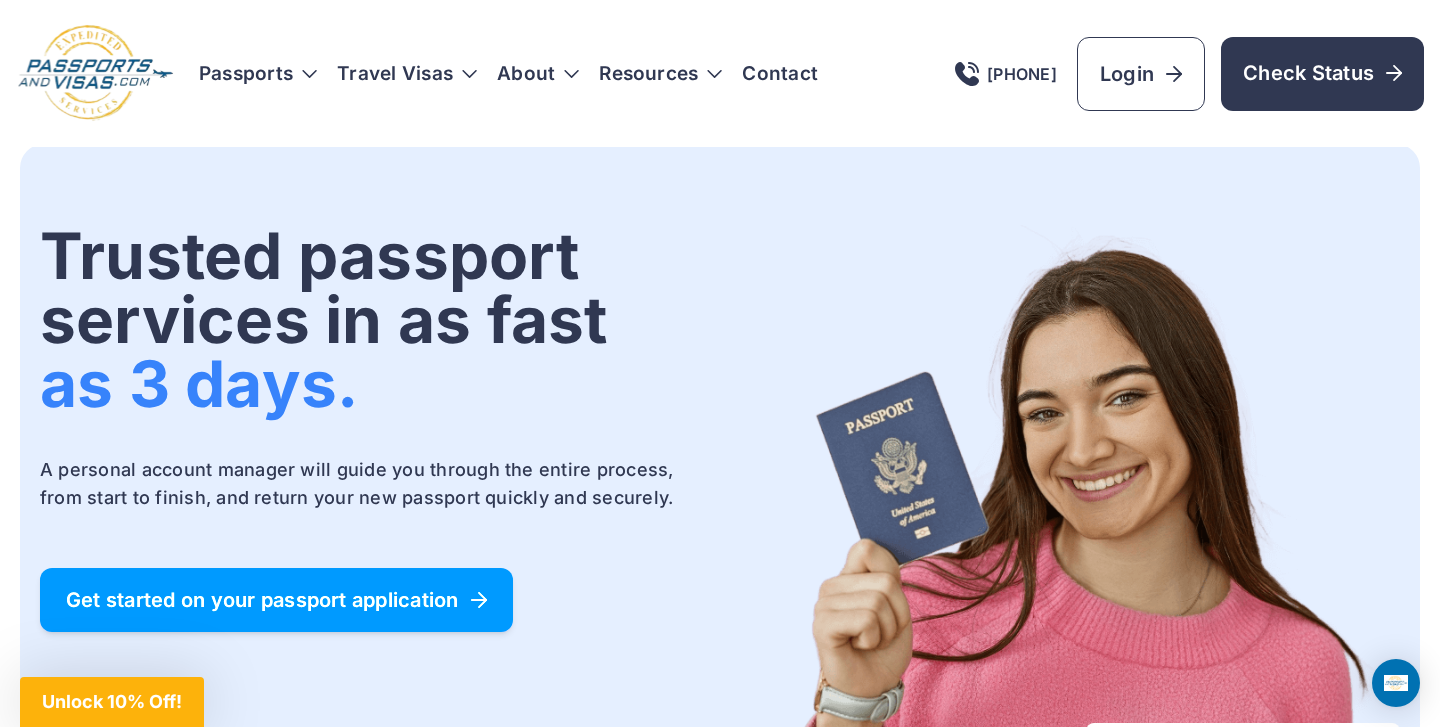 click on "Get started on your passport application" at bounding box center (276, 600) 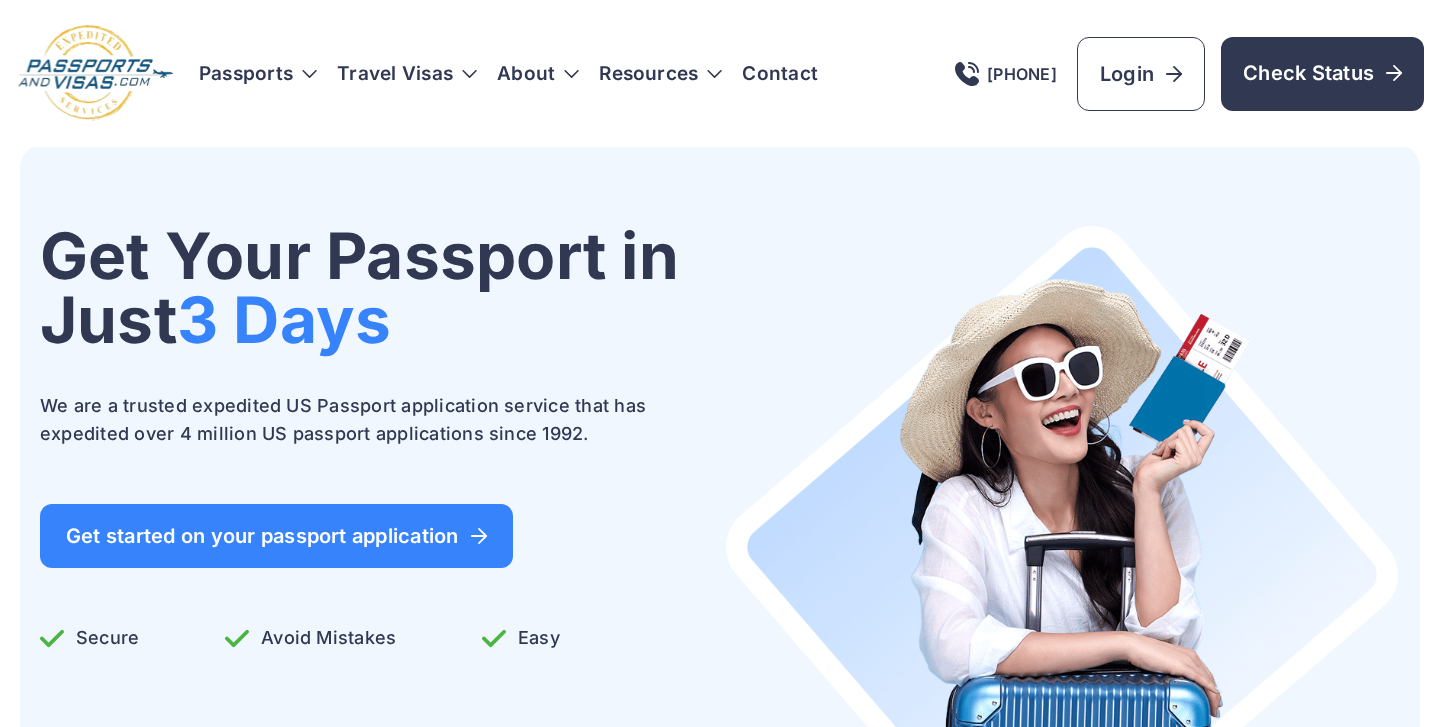 scroll, scrollTop: 141, scrollLeft: 0, axis: vertical 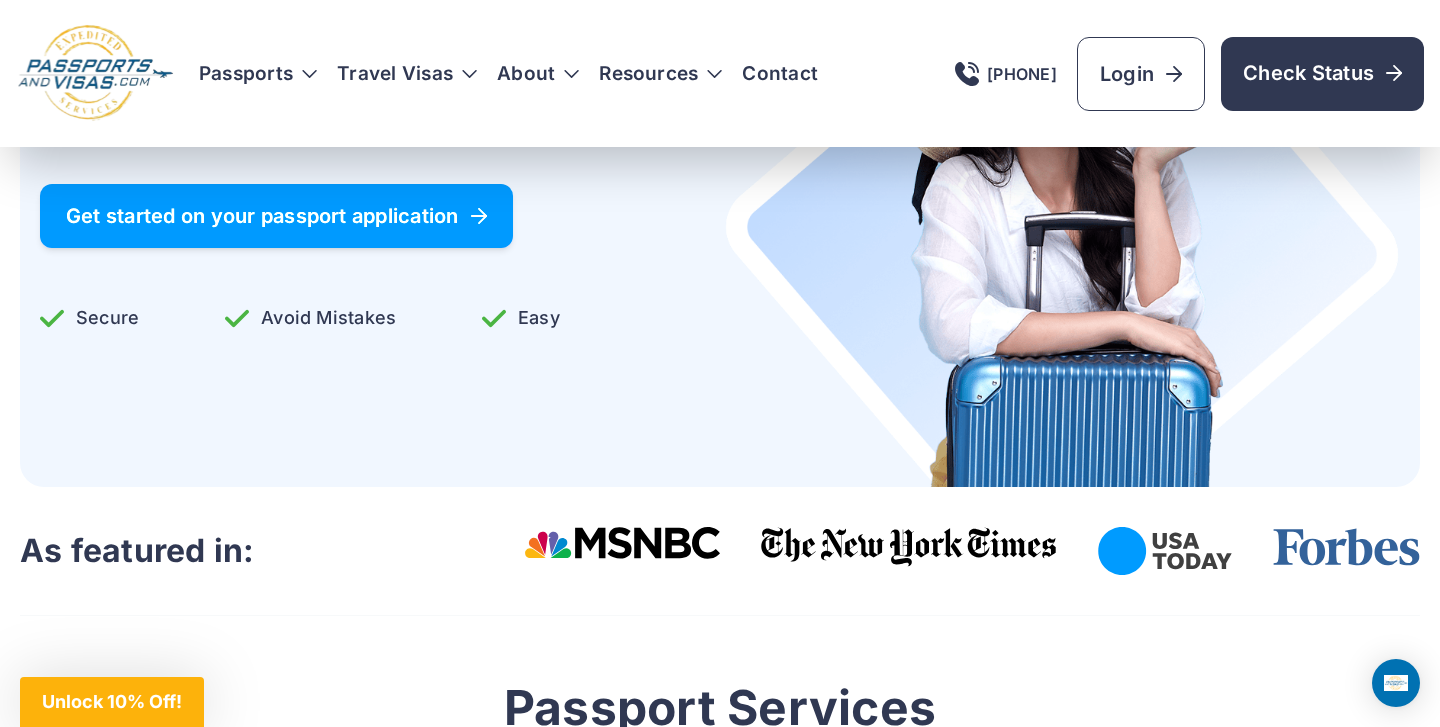 click on "Get started on your passport application" at bounding box center [276, 216] 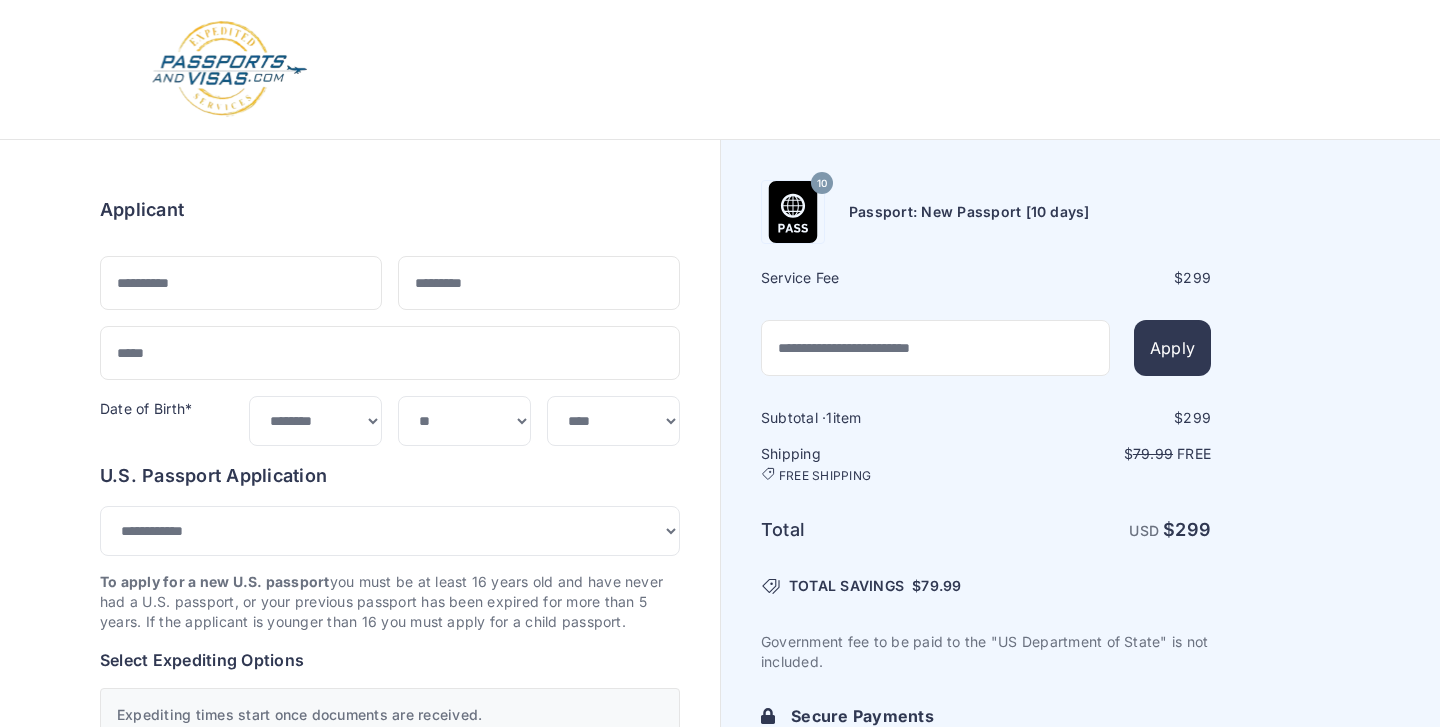 select on "***" 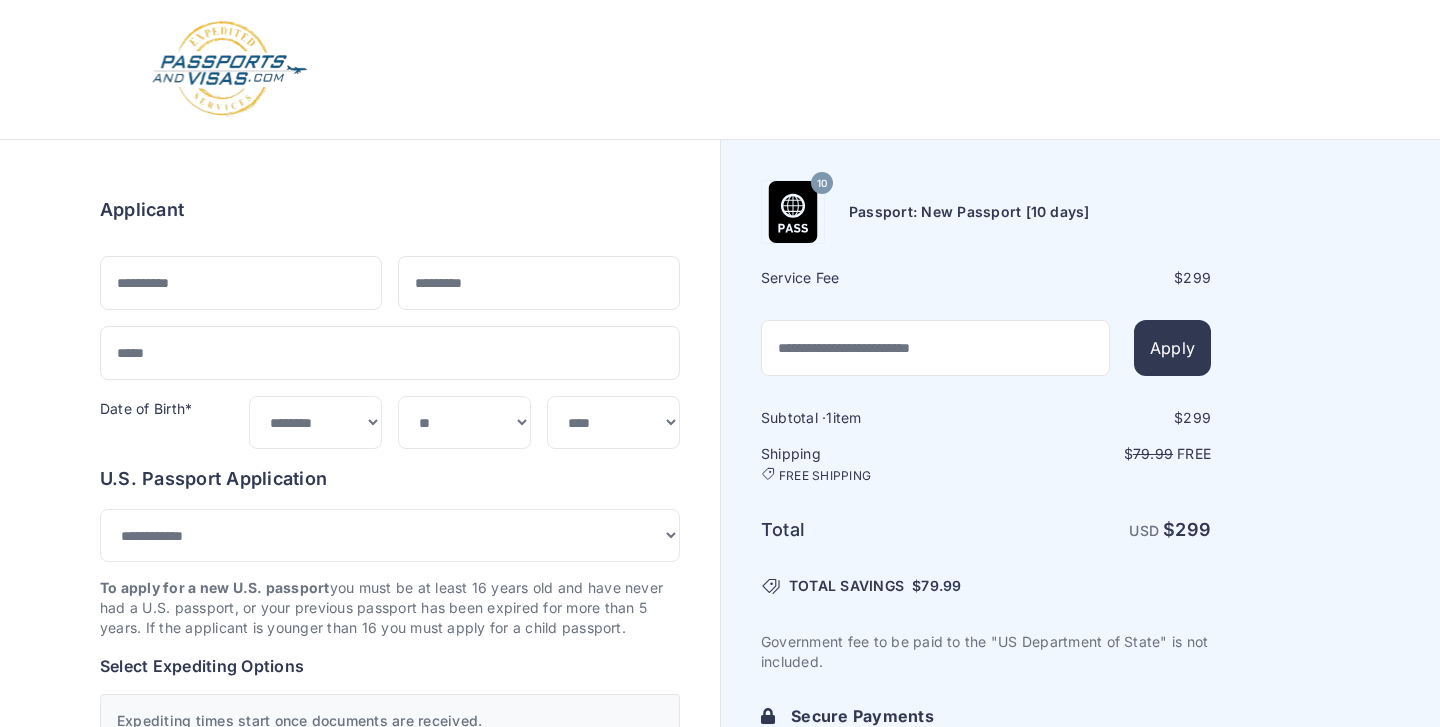 scroll, scrollTop: 0, scrollLeft: 0, axis: both 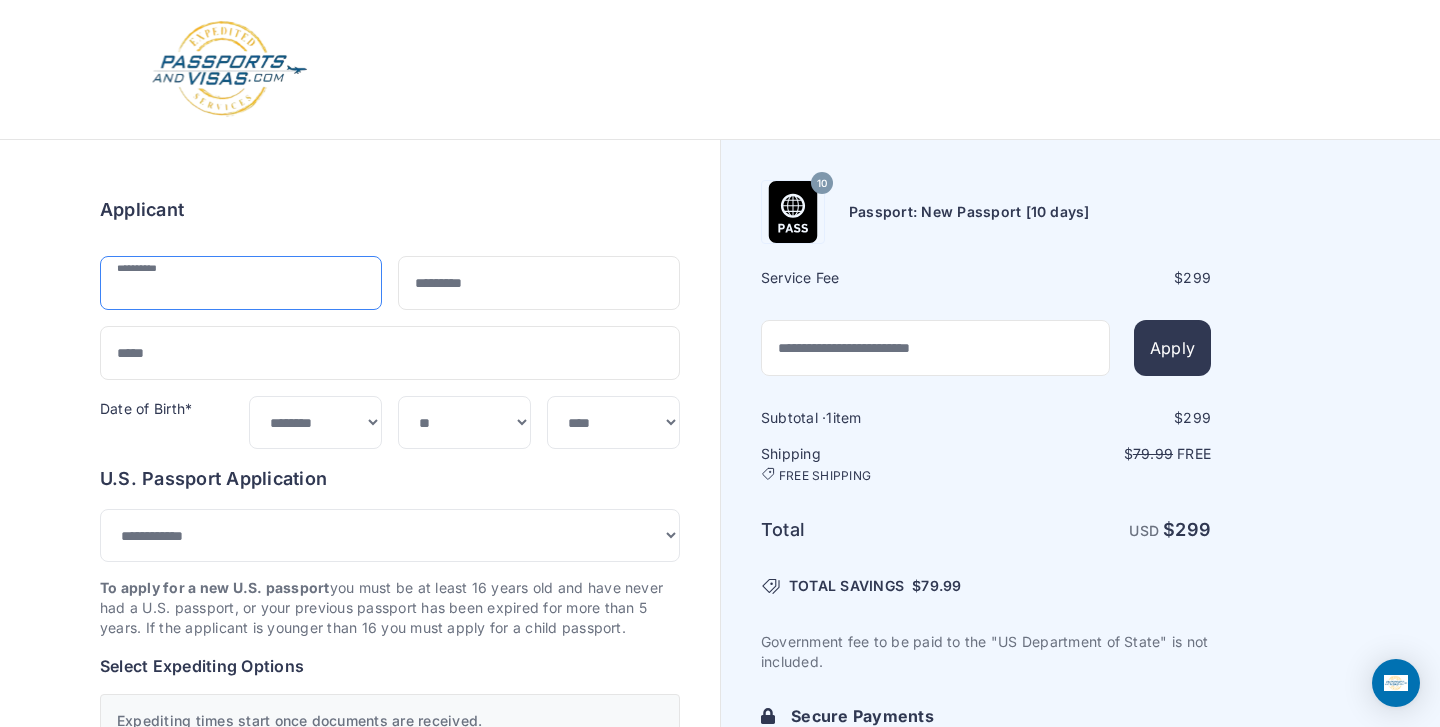 click at bounding box center (241, 283) 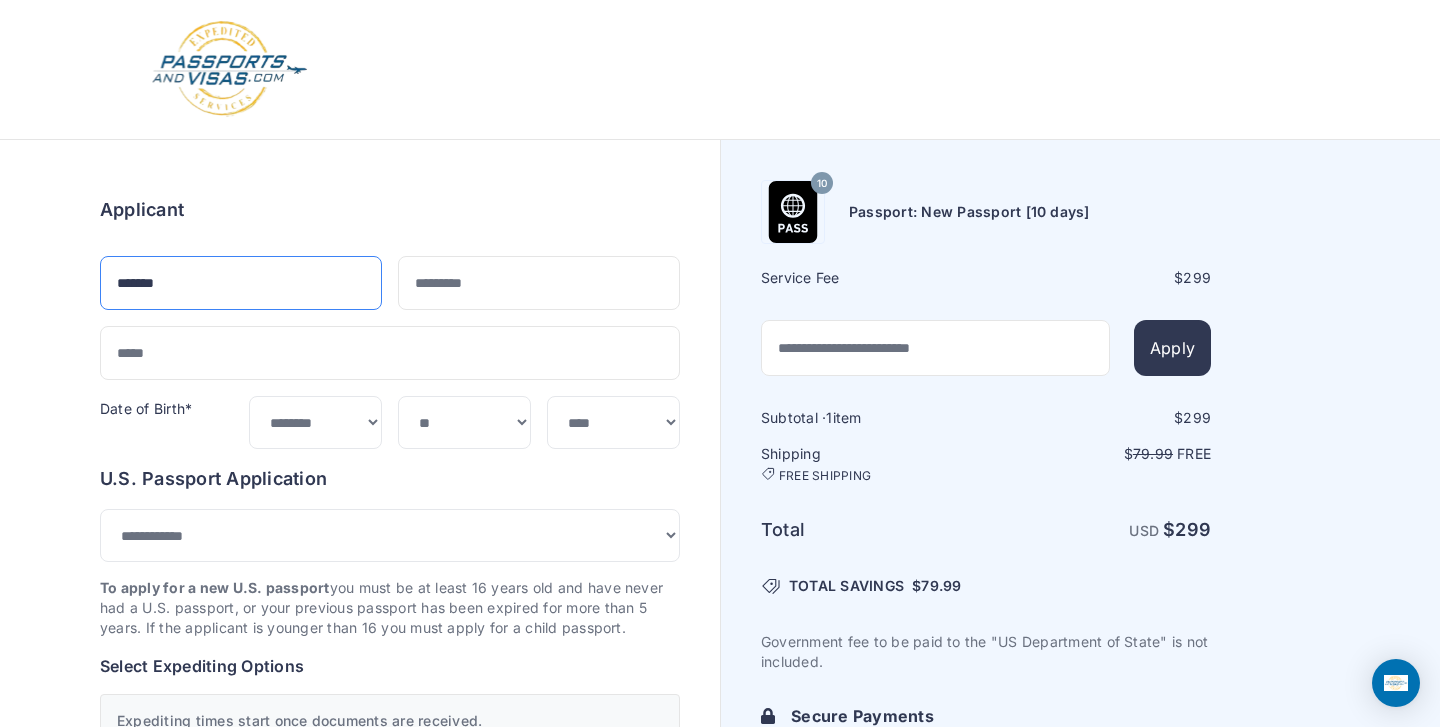 type on "*******" 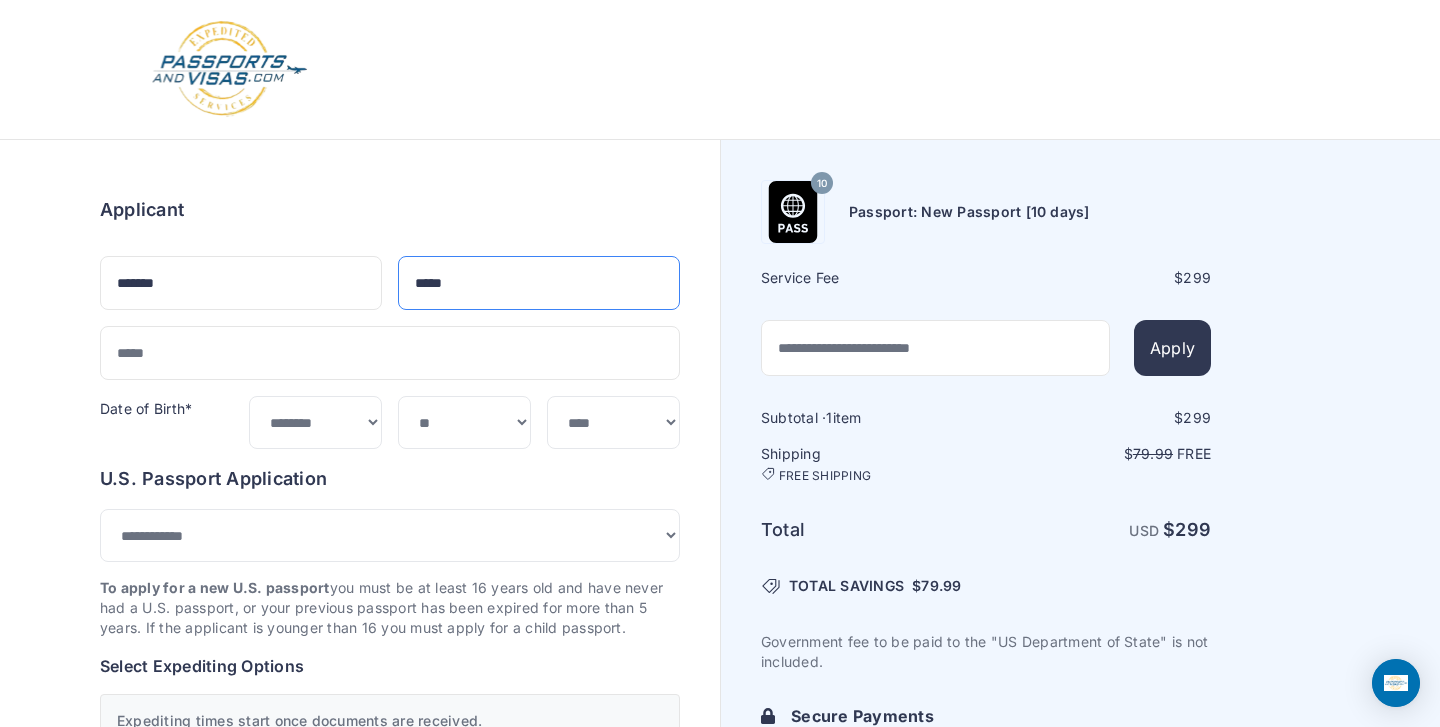 scroll, scrollTop: 0, scrollLeft: 0, axis: both 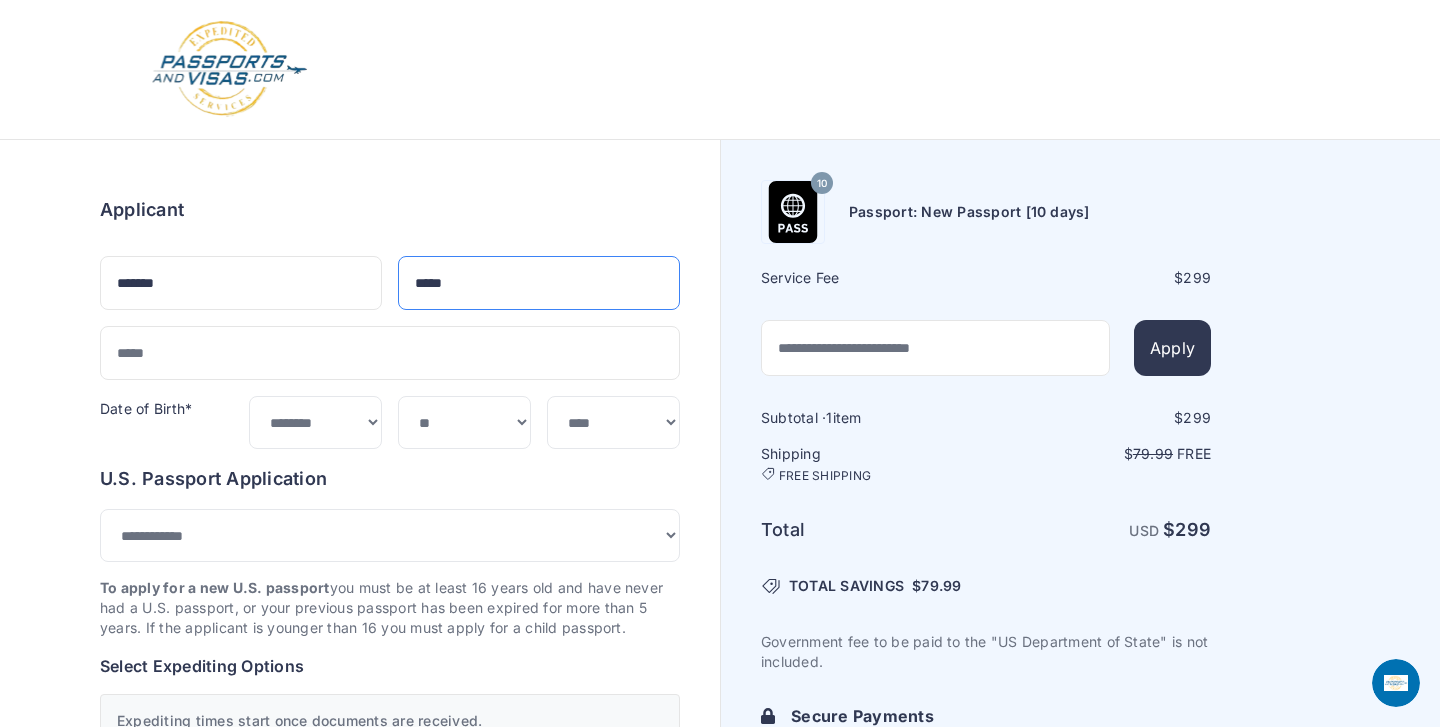type on "*****" 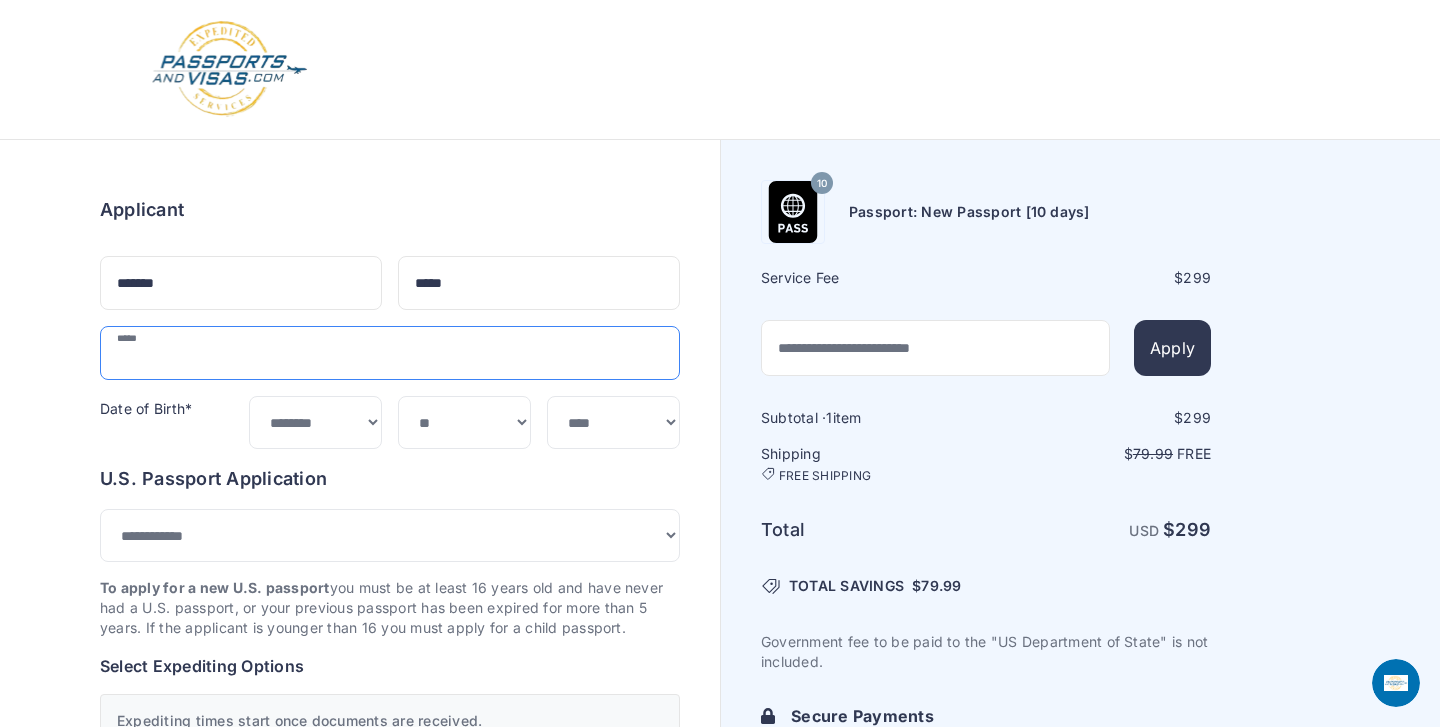 click at bounding box center (390, 353) 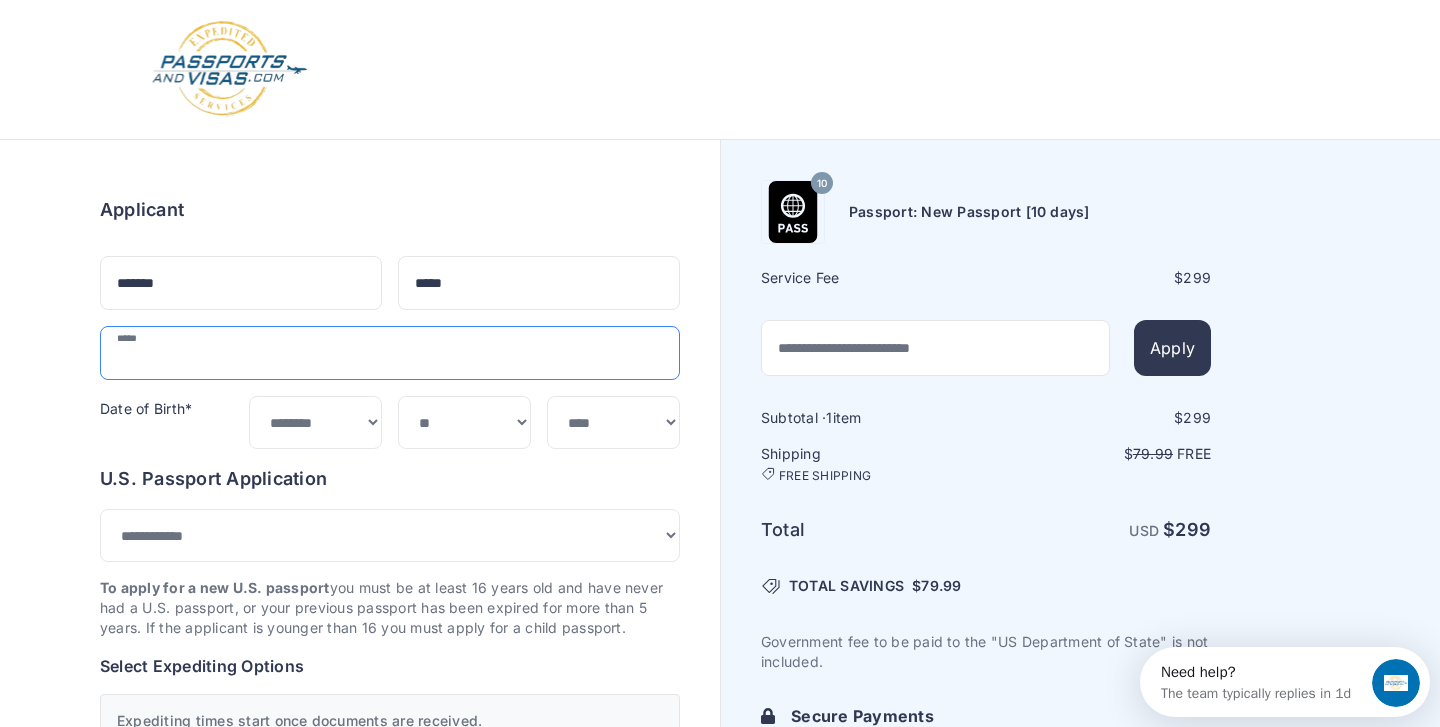 scroll, scrollTop: 0, scrollLeft: 0, axis: both 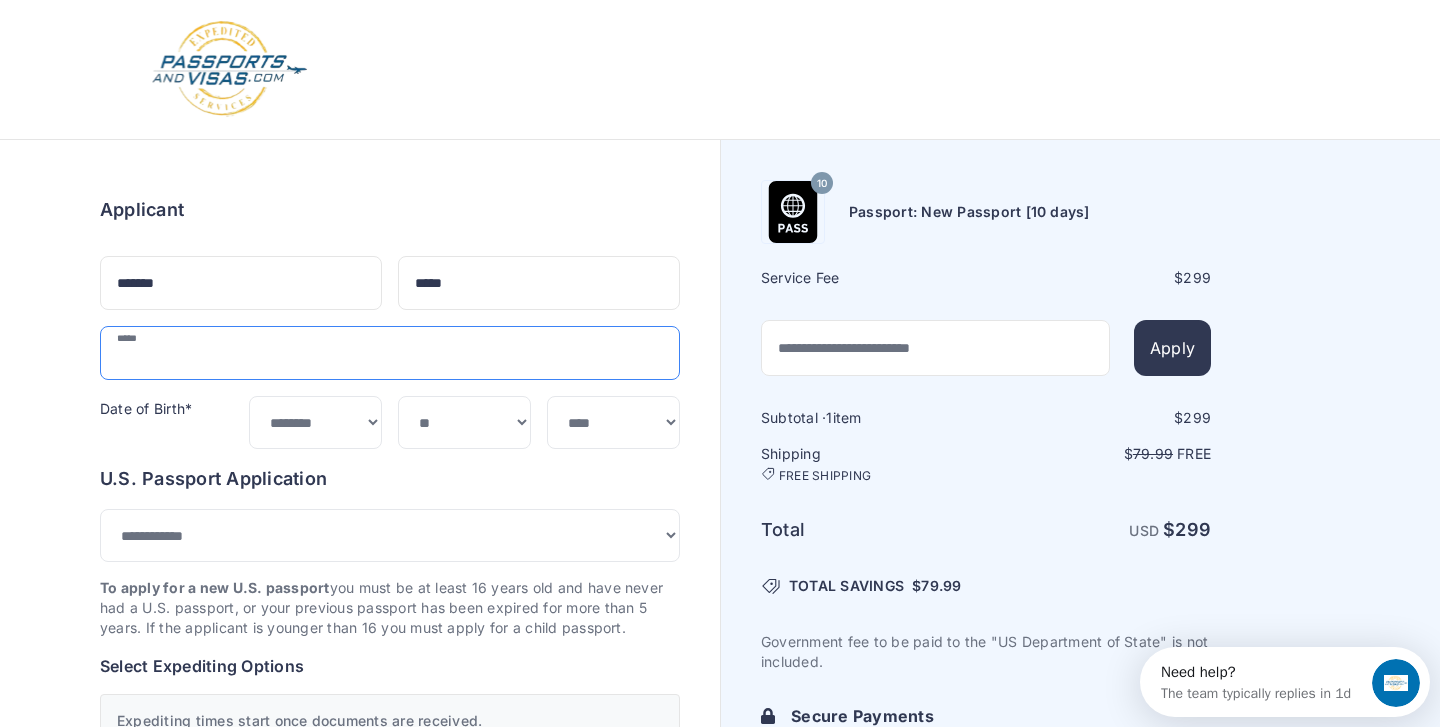 type on "**********" 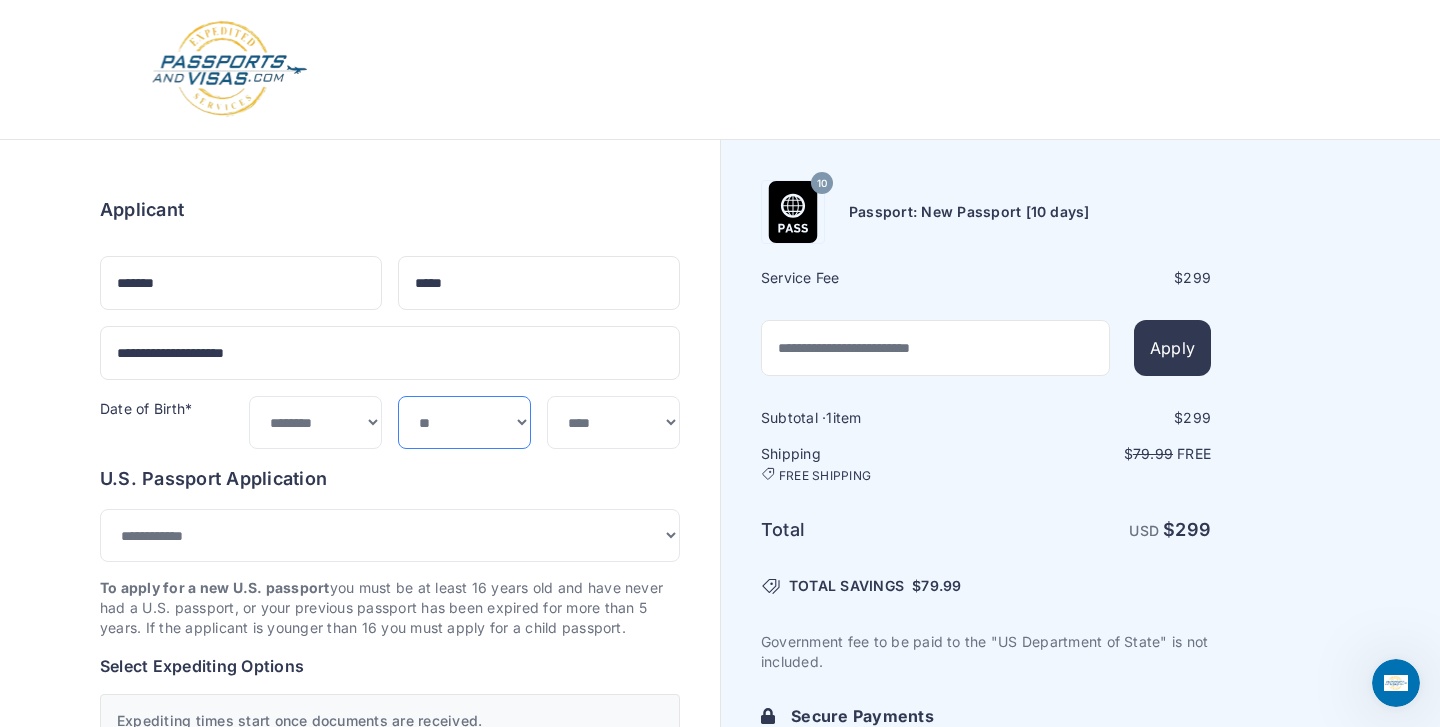 click on "***
*
*
*
*
*
*
*
*
*
**
**
**
**
** ** ** ** ** **" at bounding box center [464, 422] 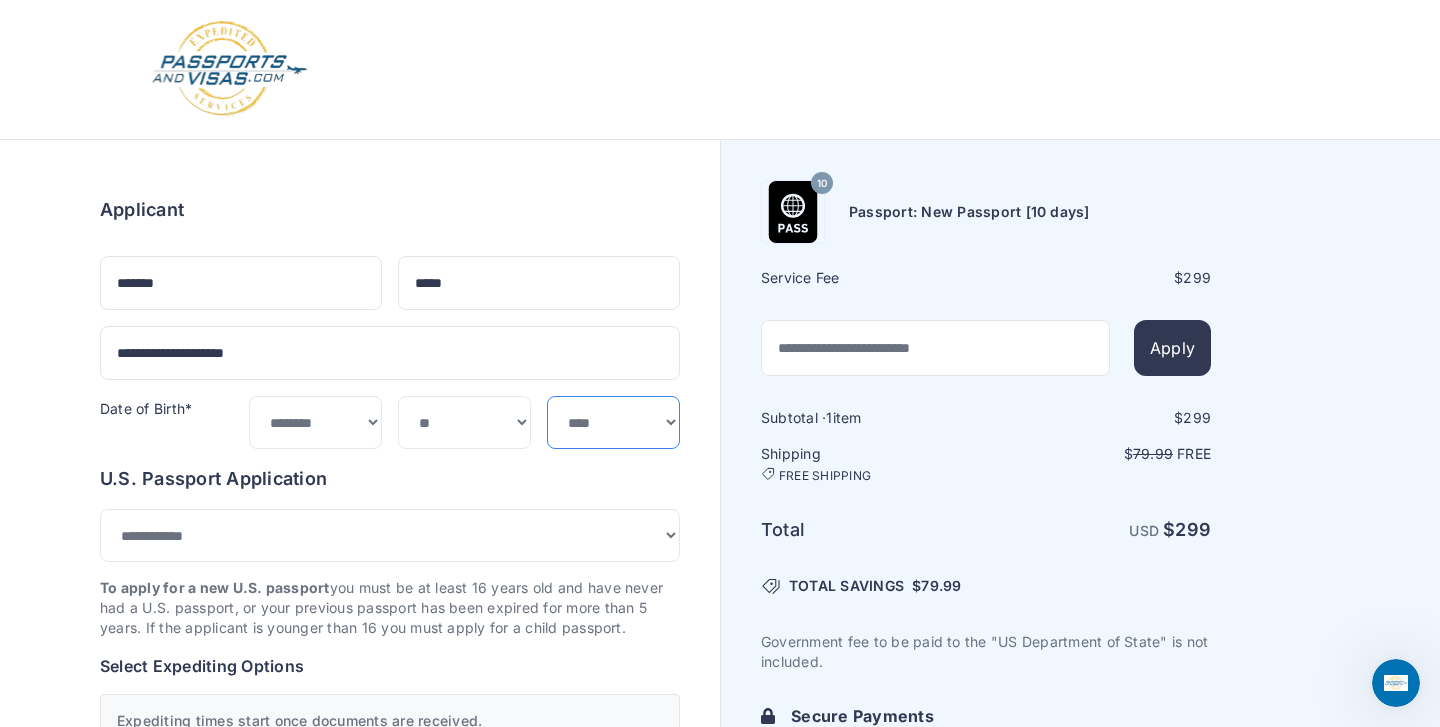 click on "****
****
****
****
****
****
****
****
****
****
****
****
****
**** **** **** **** **** **** **** **** **** **** ****" at bounding box center [613, 422] 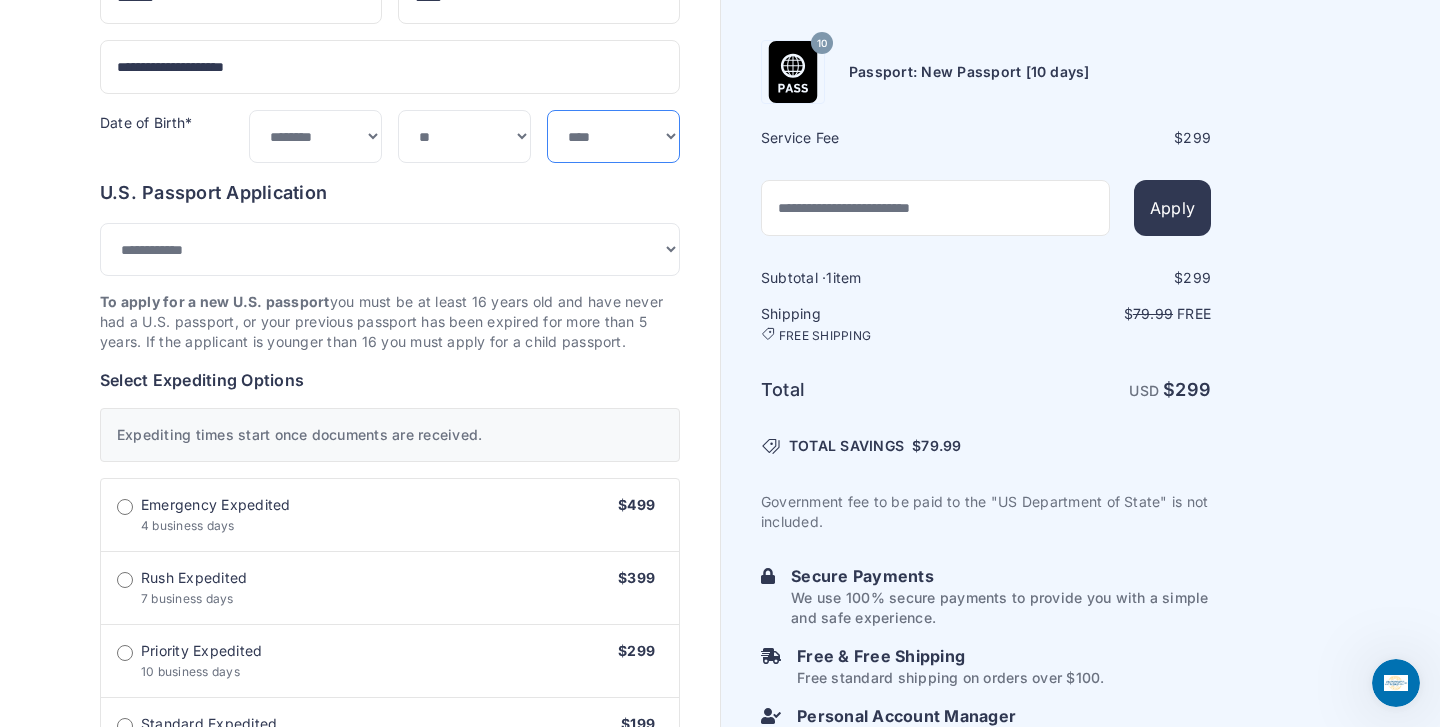 scroll, scrollTop: 288, scrollLeft: 0, axis: vertical 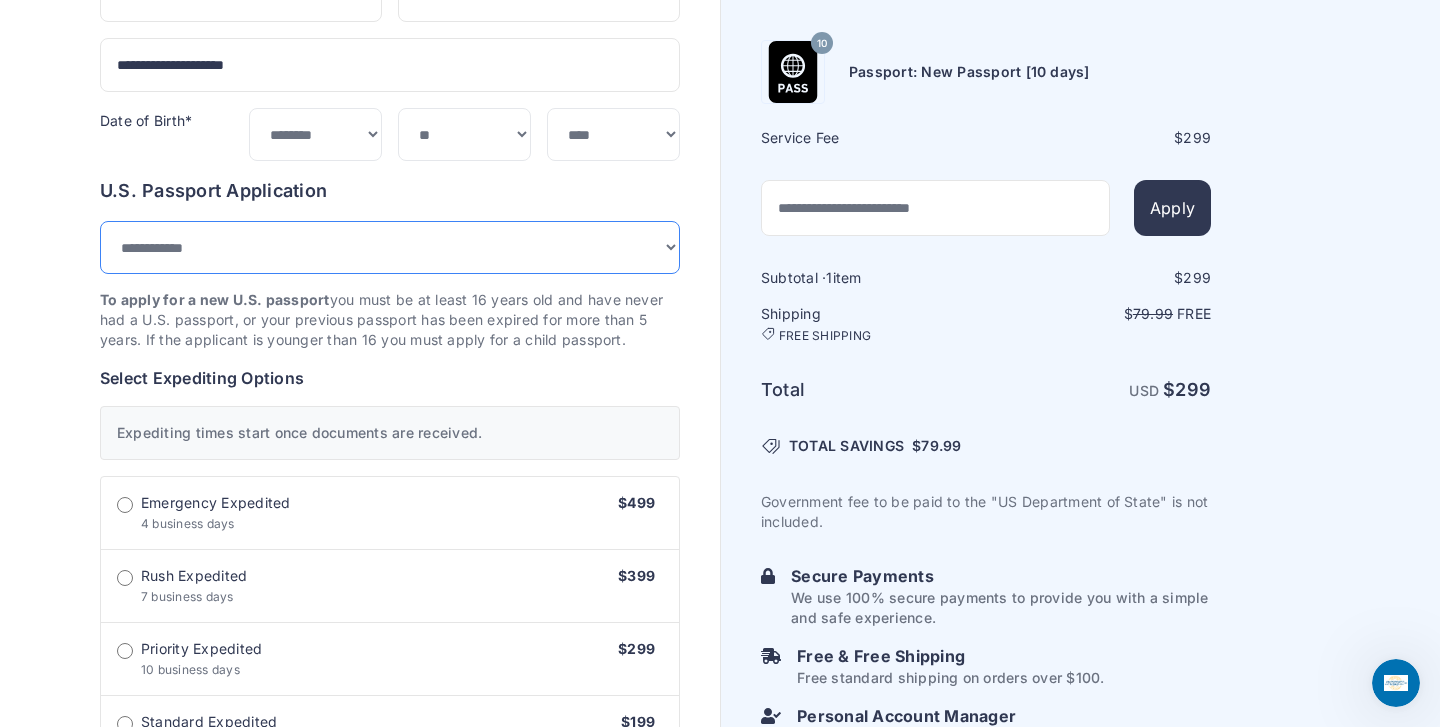 click on "**********" at bounding box center [390, 247] 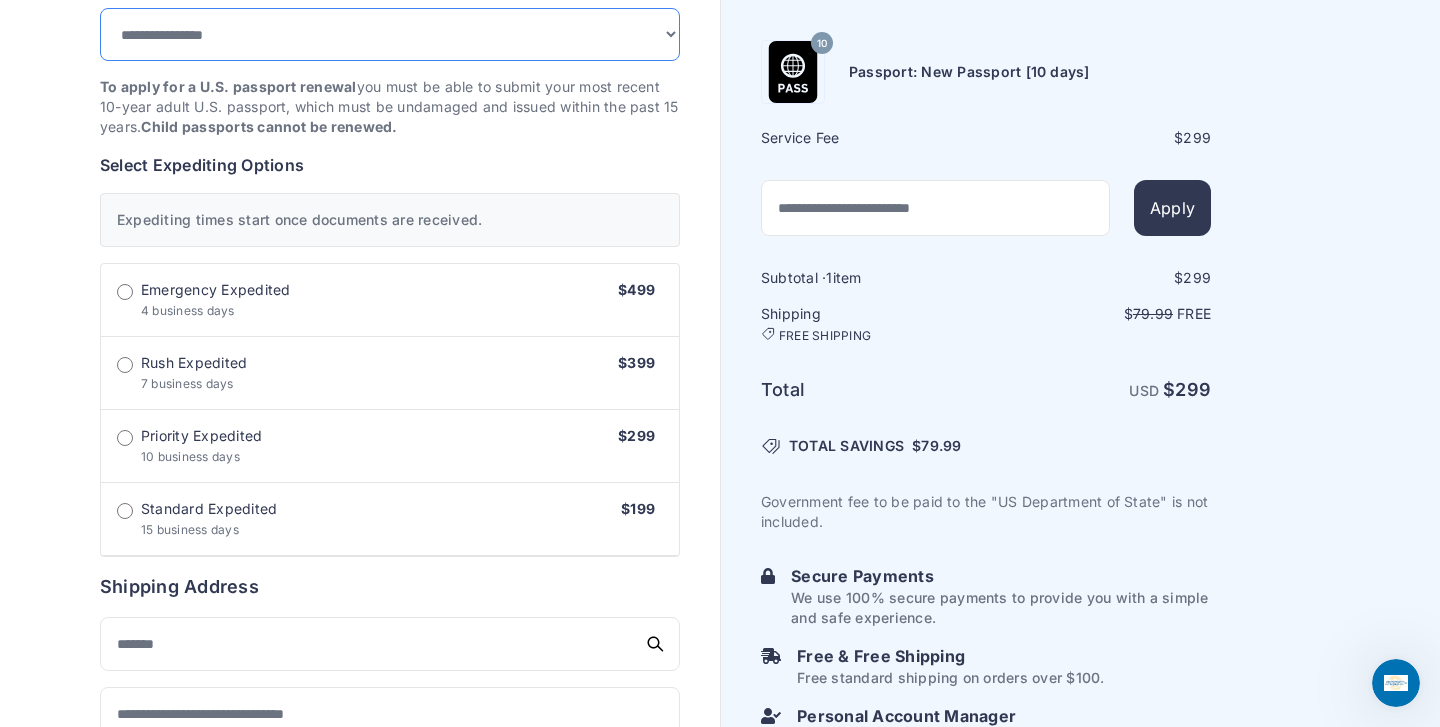 scroll, scrollTop: 502, scrollLeft: 0, axis: vertical 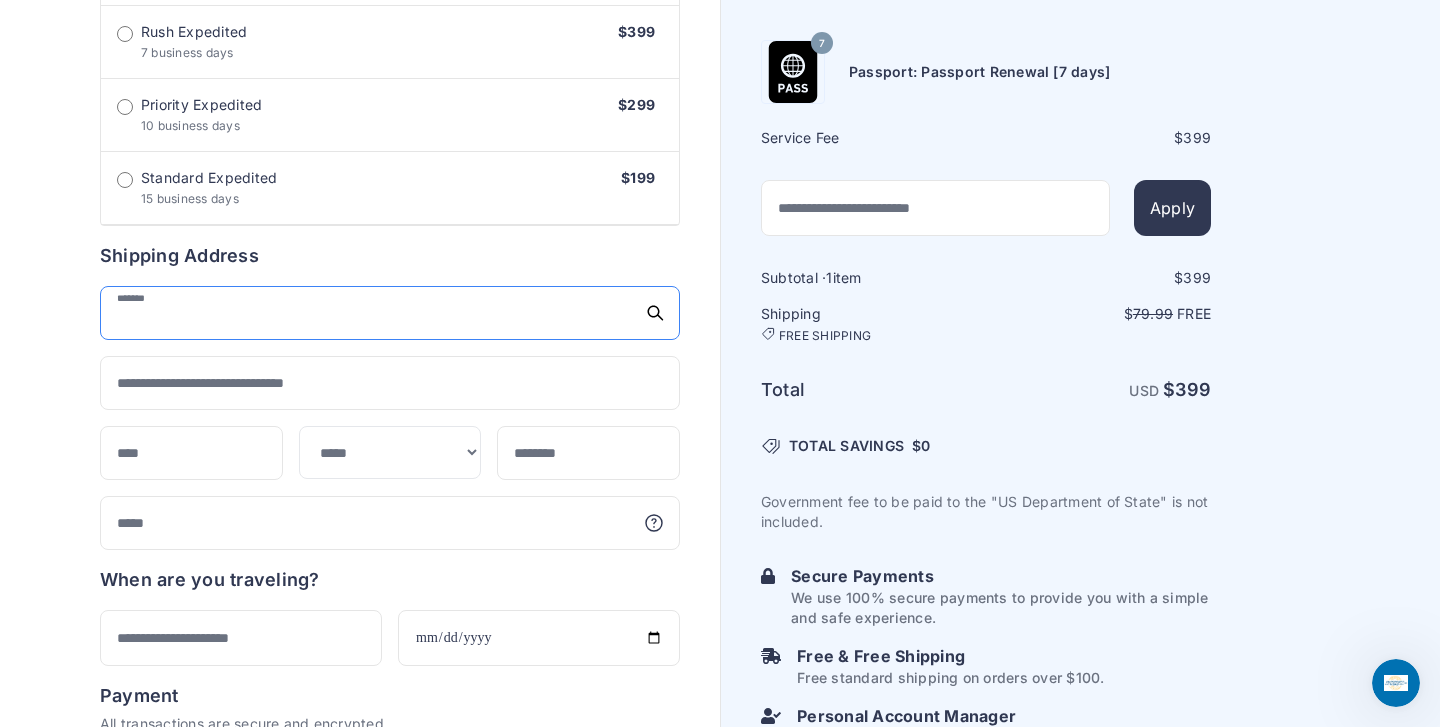 click at bounding box center (390, 313) 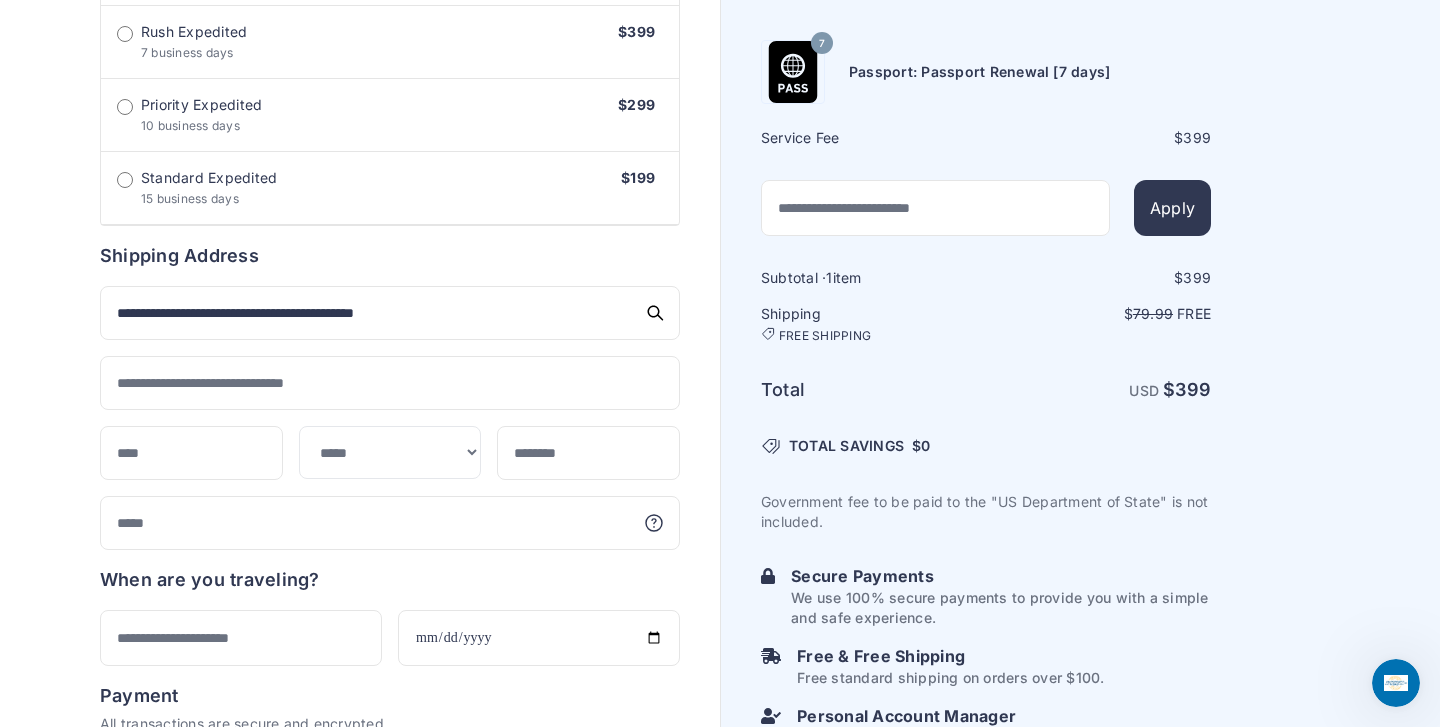 type on "**********" 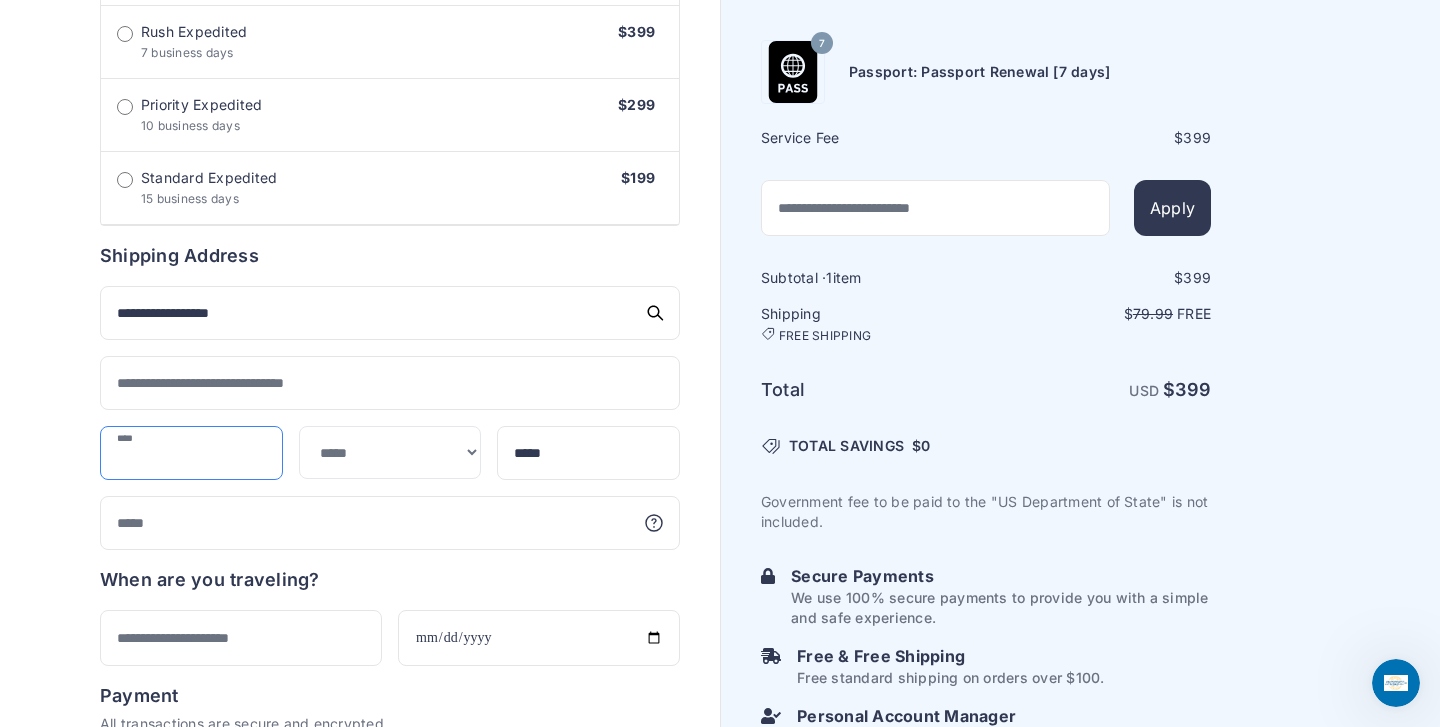 click at bounding box center [191, 453] 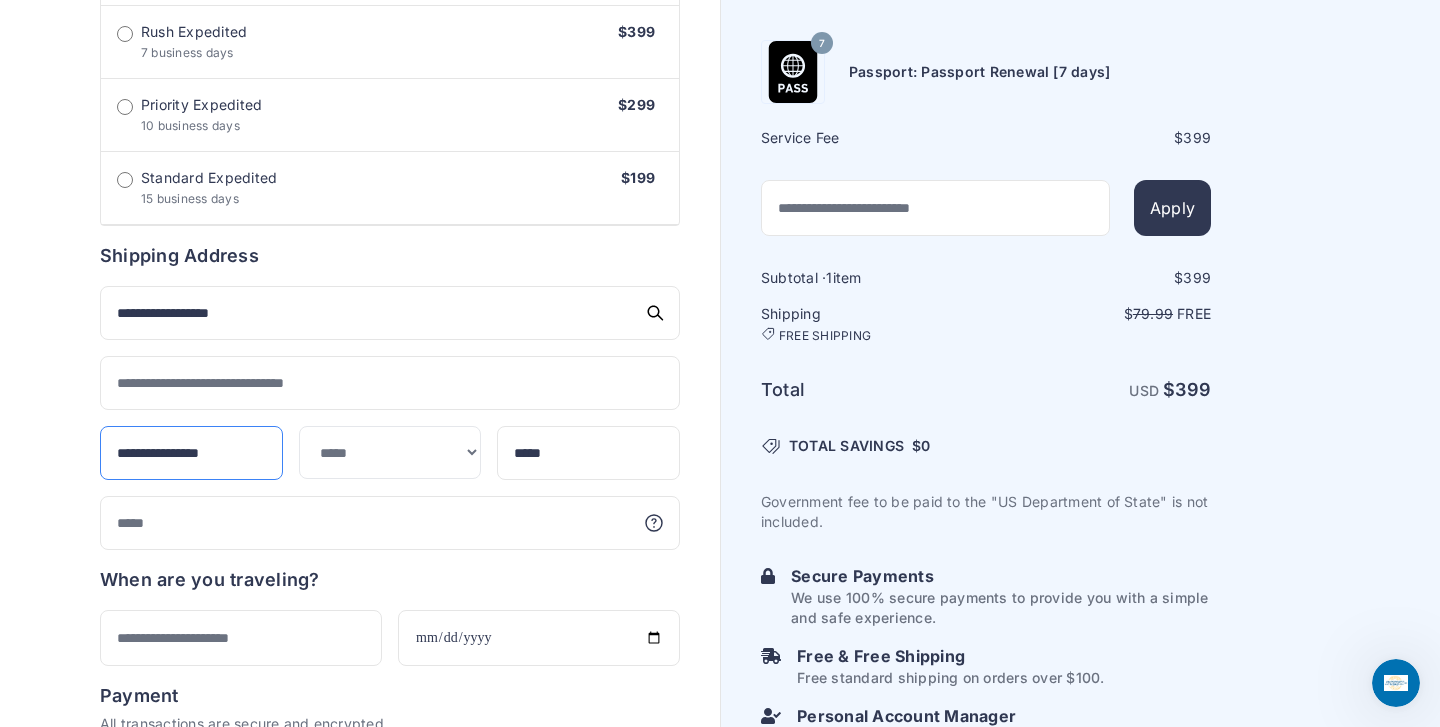 type on "**********" 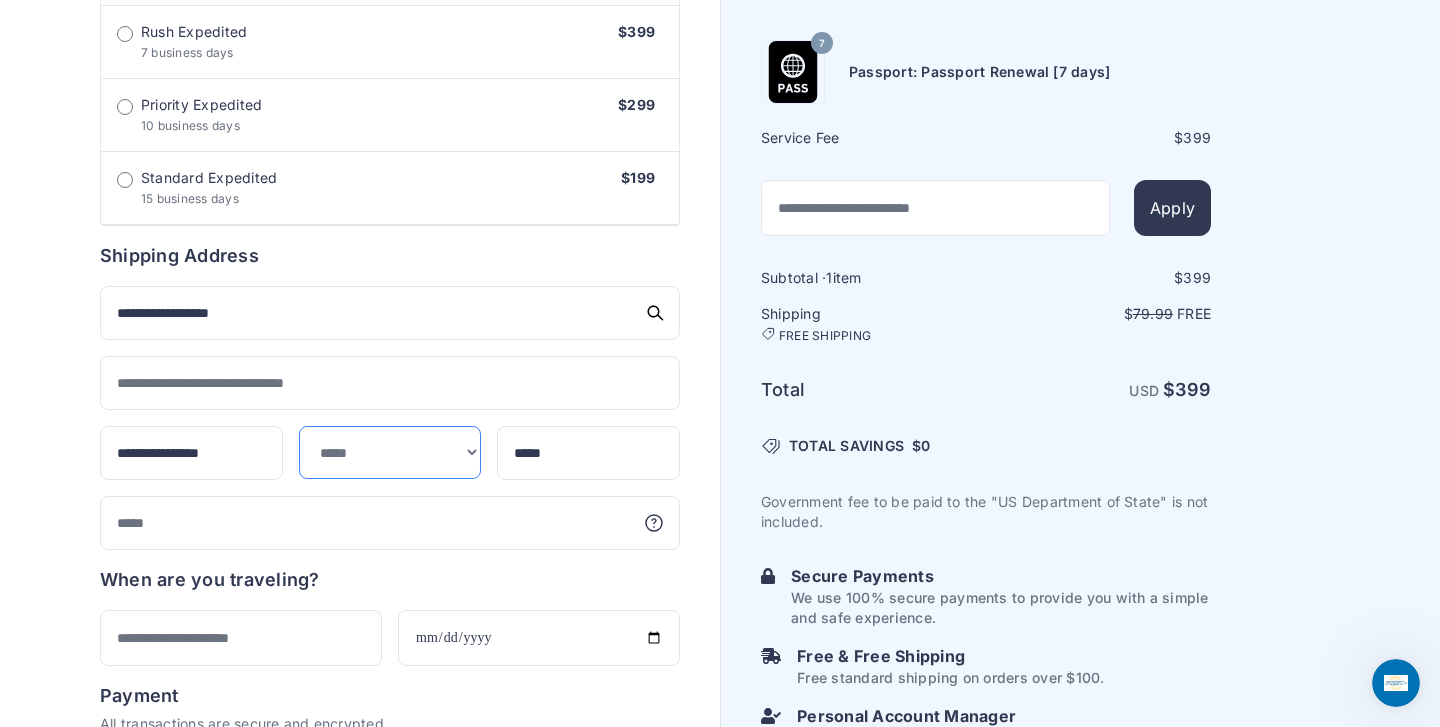 click on "**********" at bounding box center (390, 452) 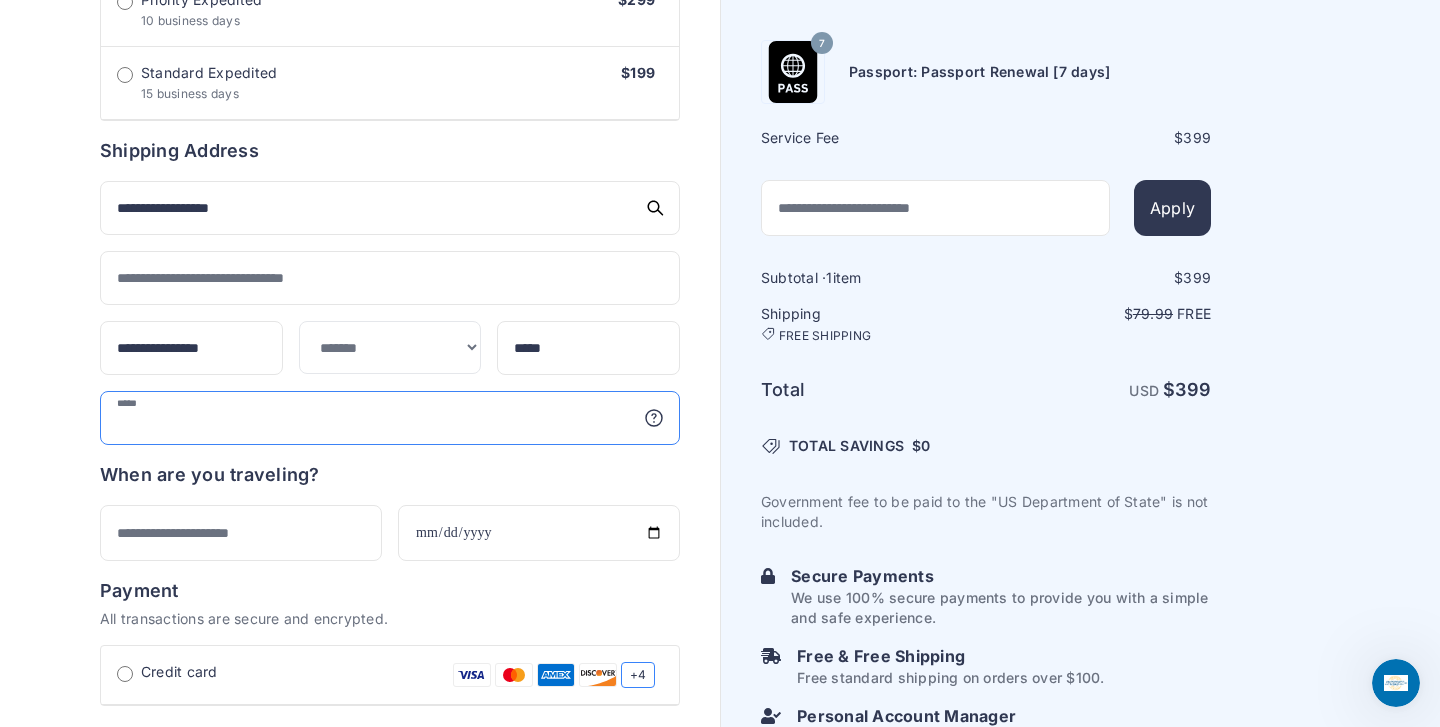 click at bounding box center (390, 418) 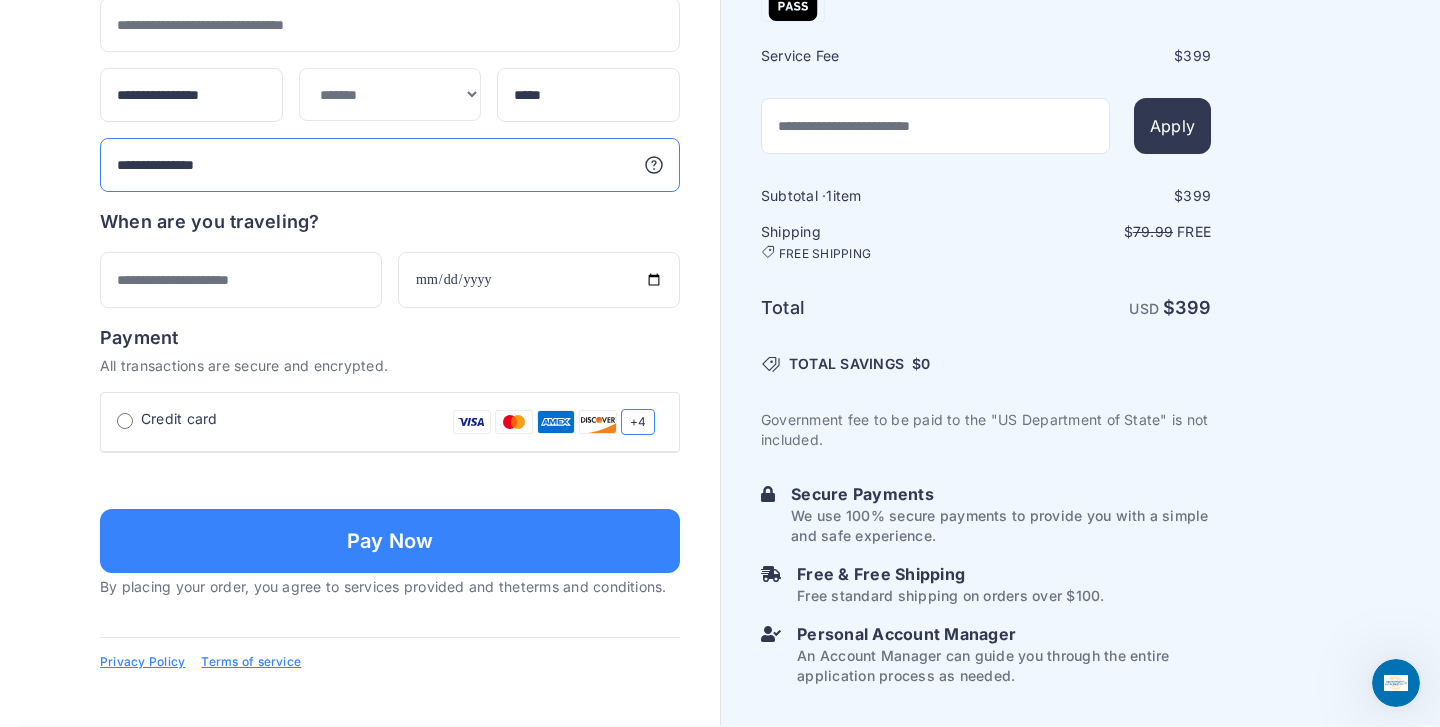 scroll, scrollTop: 1483, scrollLeft: 0, axis: vertical 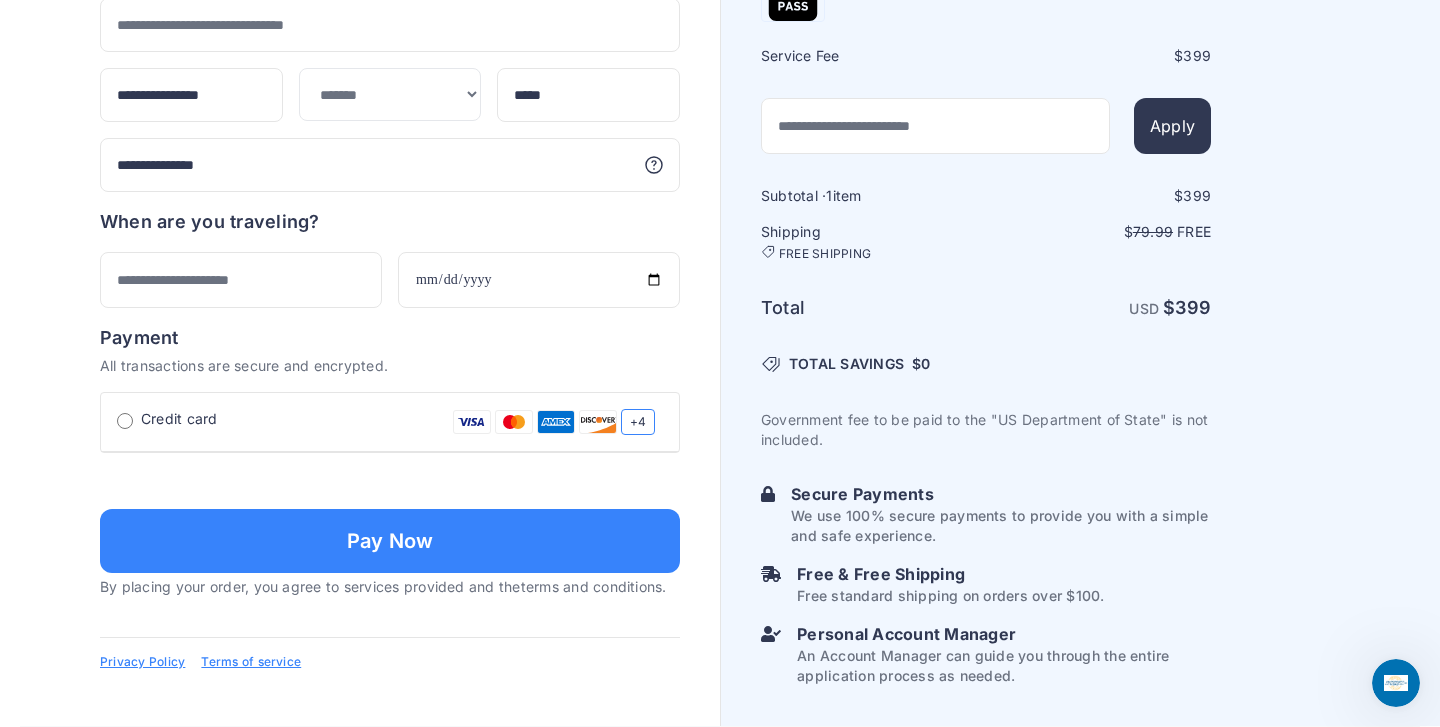 click at bounding box center [390, 479] 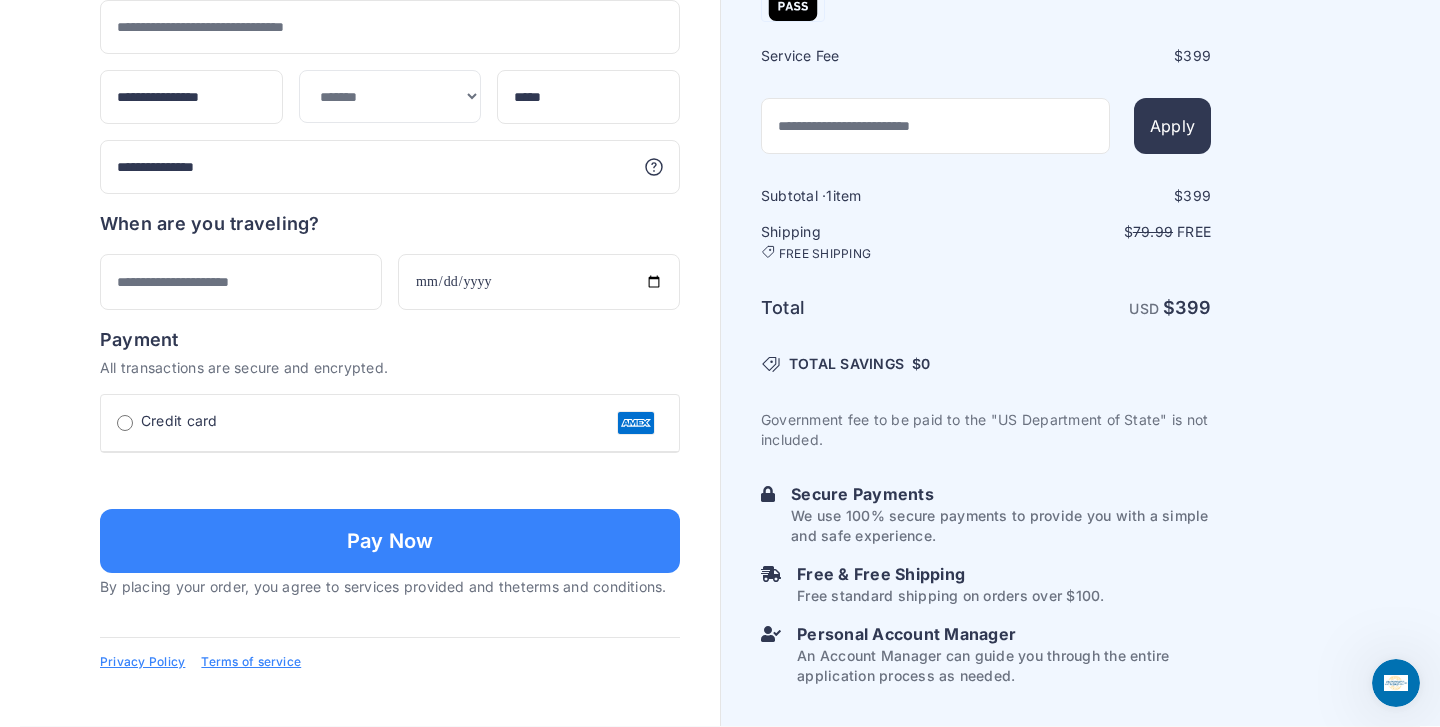 type on "**********" 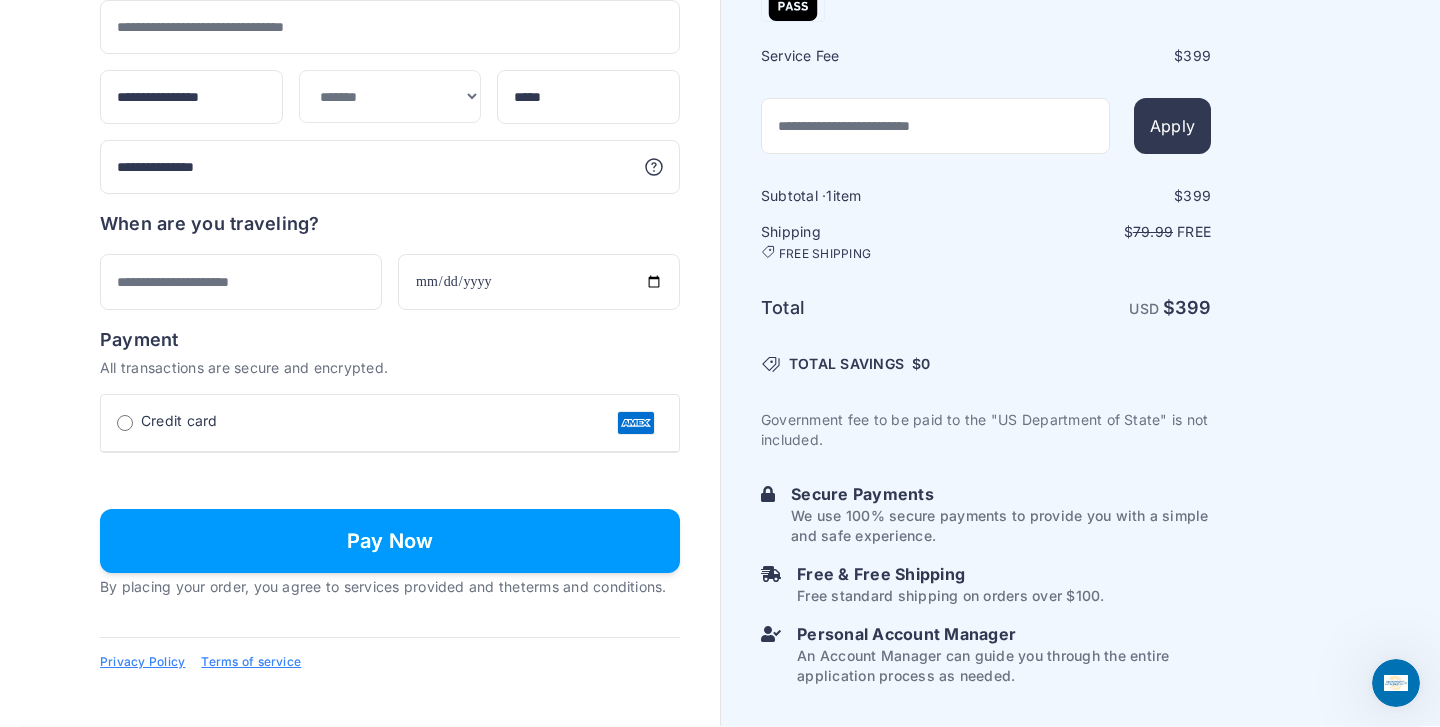 type on "**********" 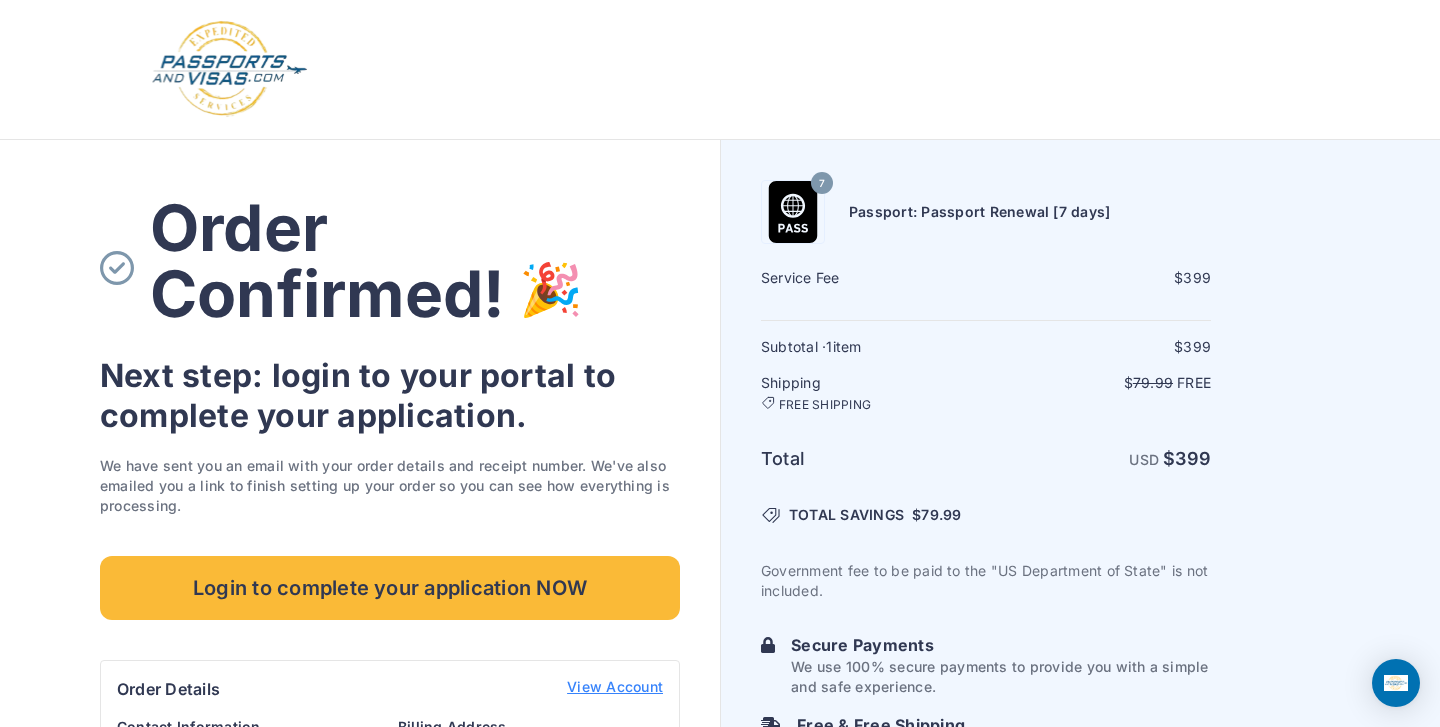 scroll, scrollTop: 0, scrollLeft: 0, axis: both 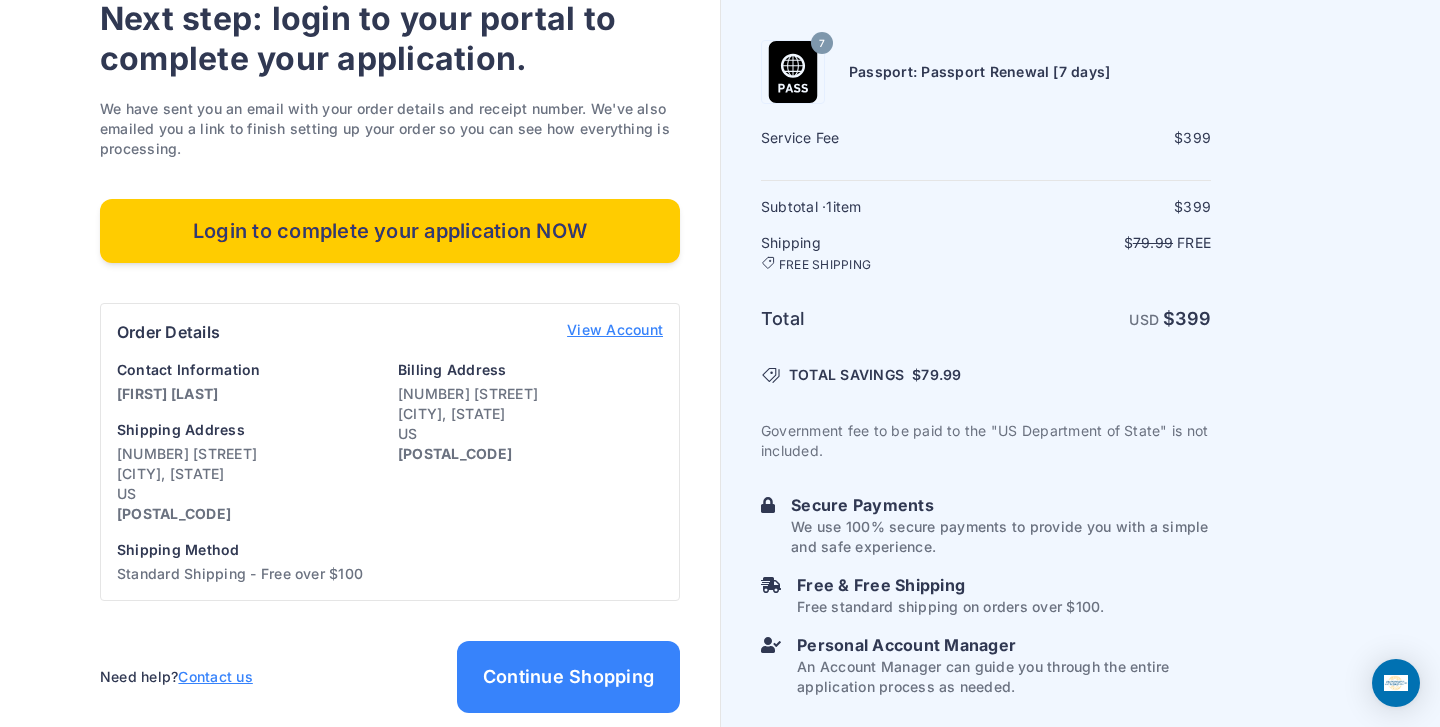click on "Login to complete your application NOW" at bounding box center (390, 231) 